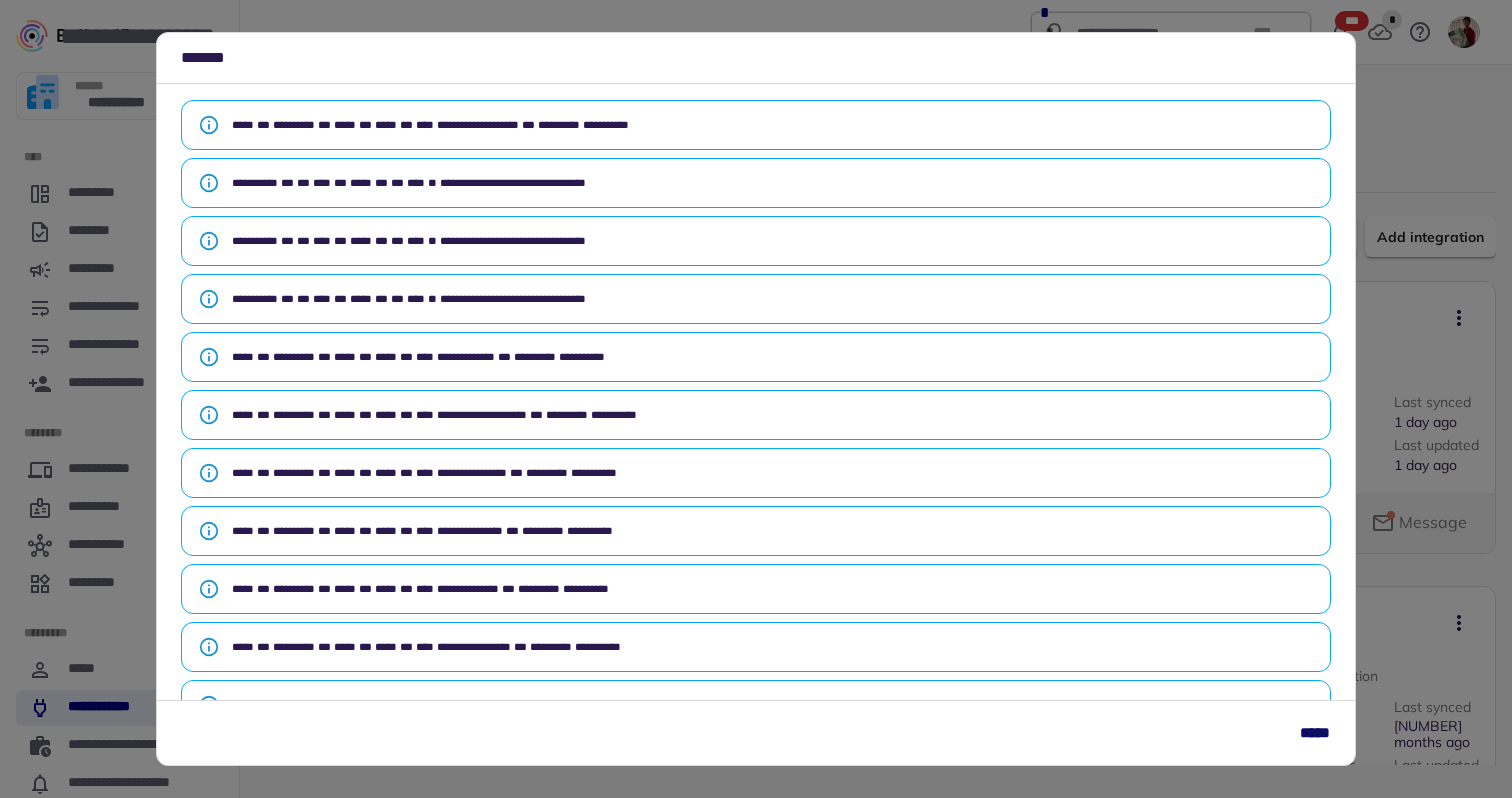 scroll, scrollTop: 0, scrollLeft: 0, axis: both 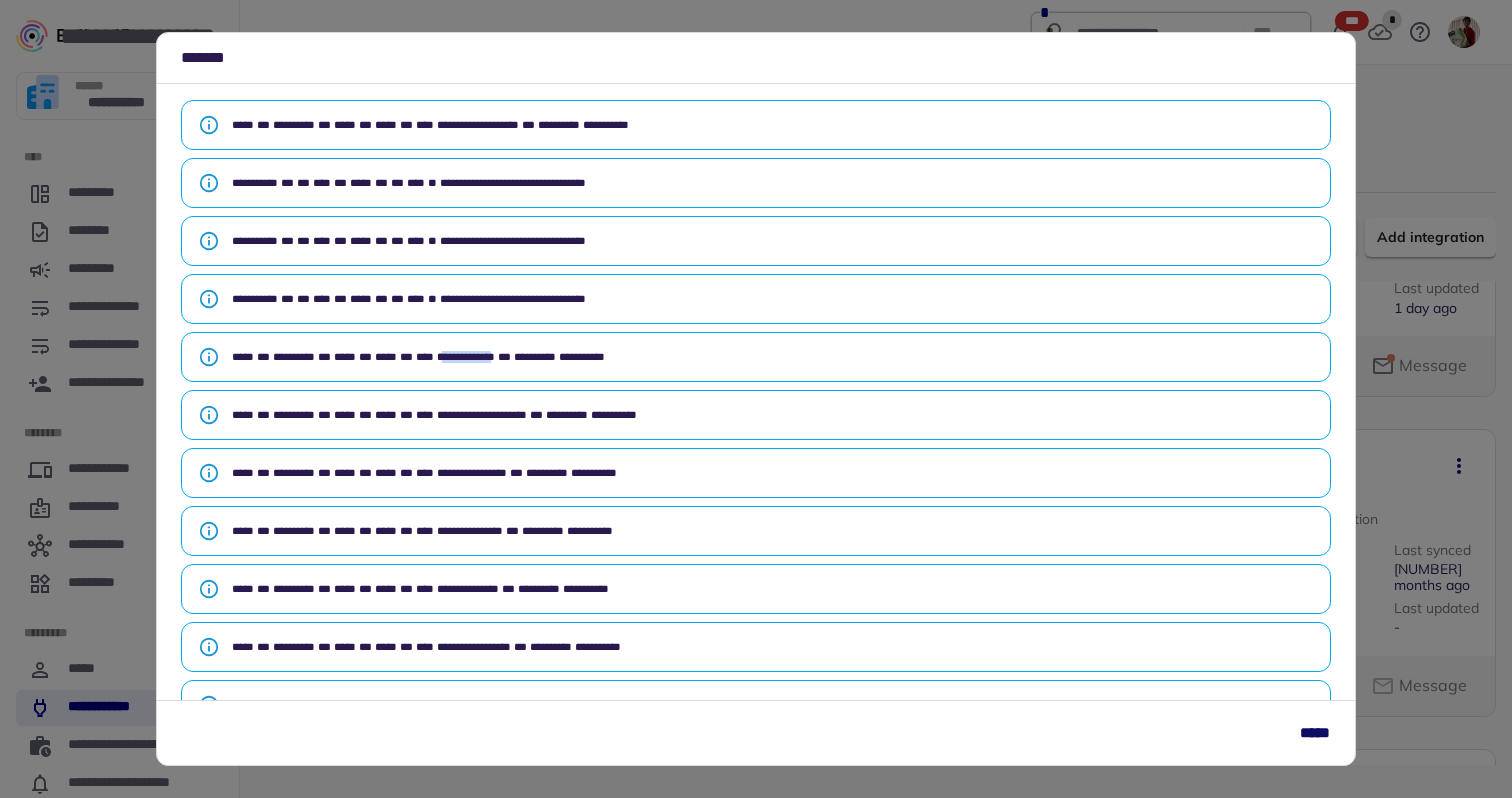 click on "*****" at bounding box center [1315, 733] 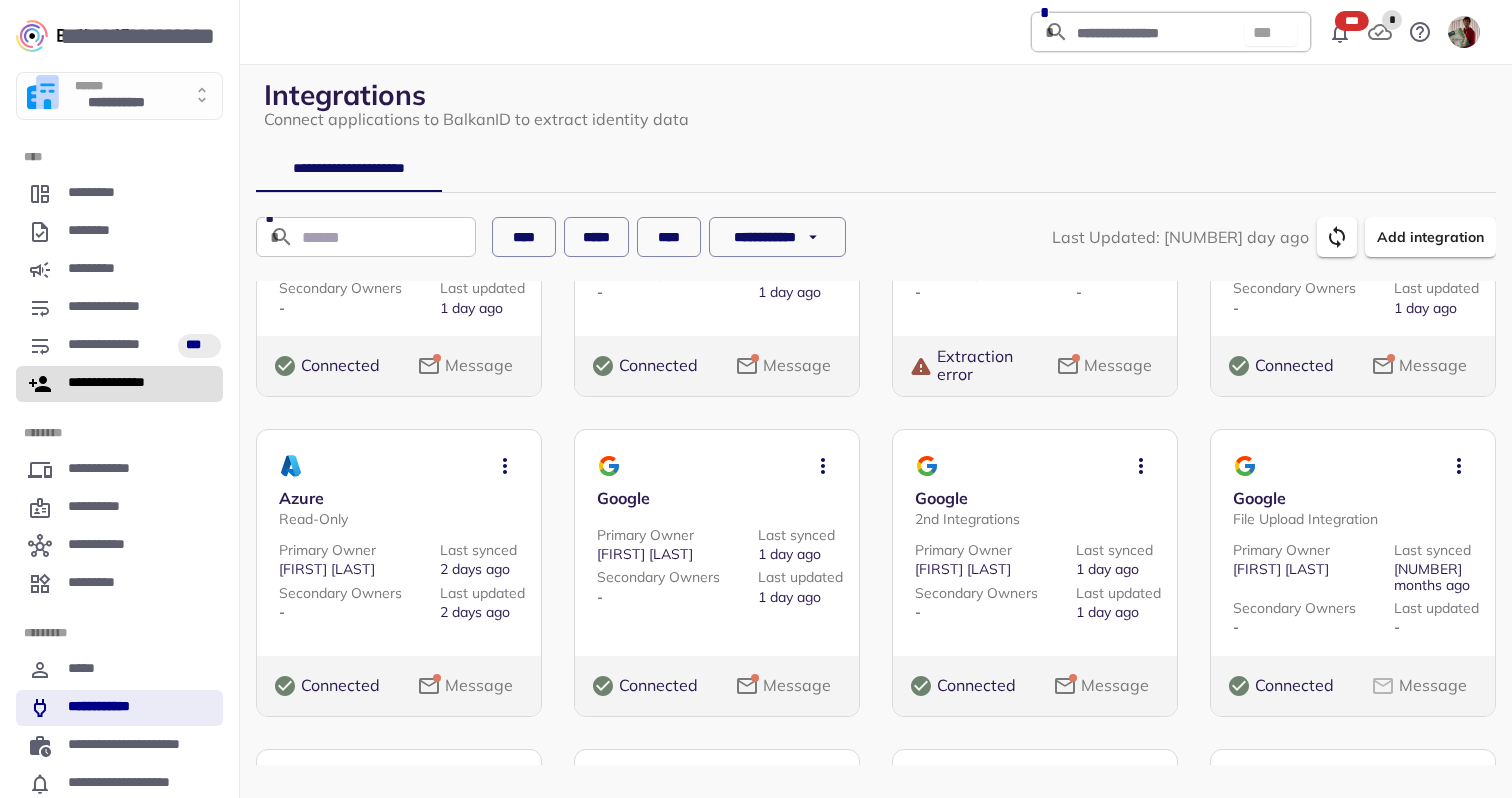 click on "**********" at bounding box center (119, 384) 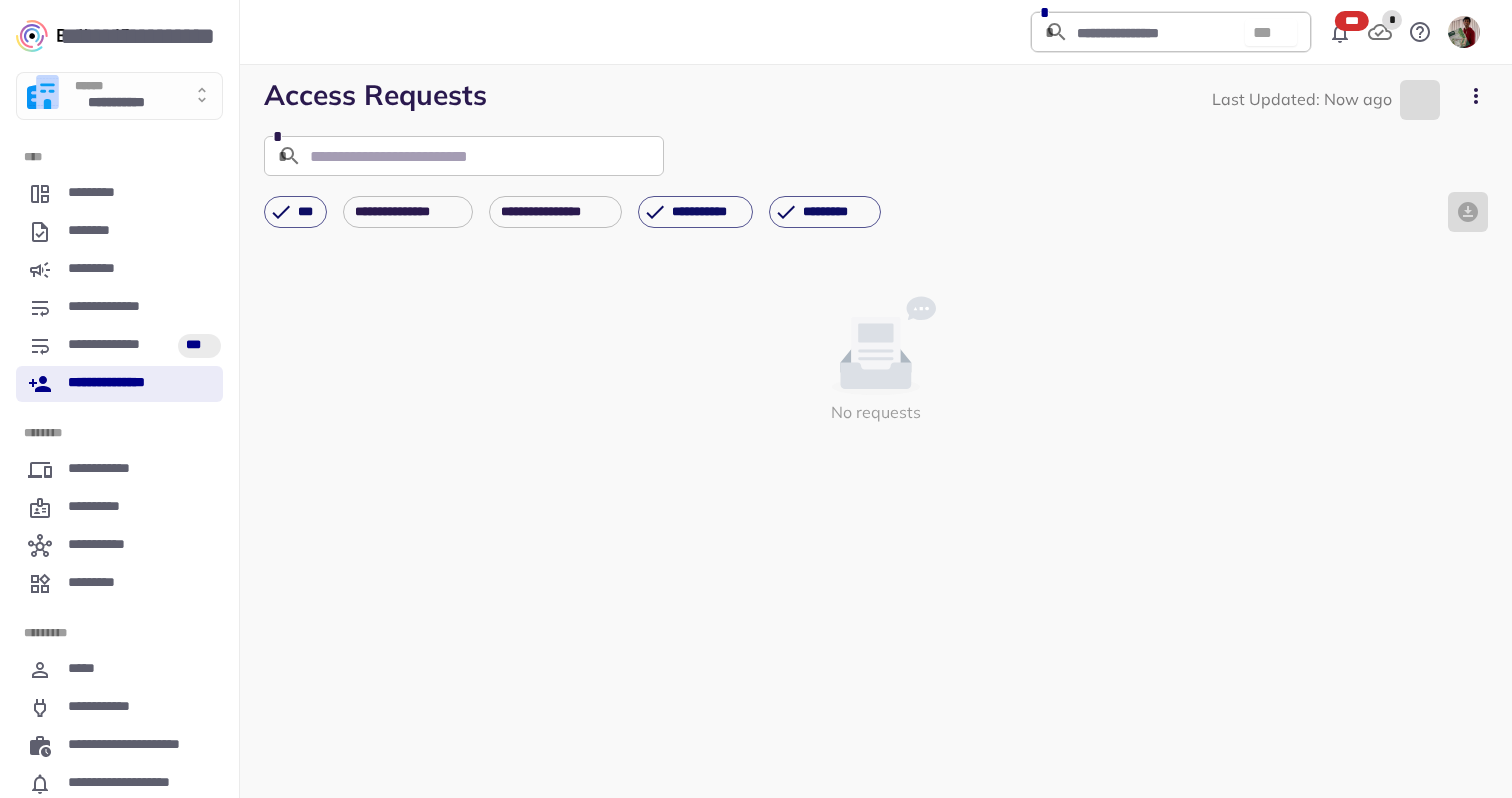 click 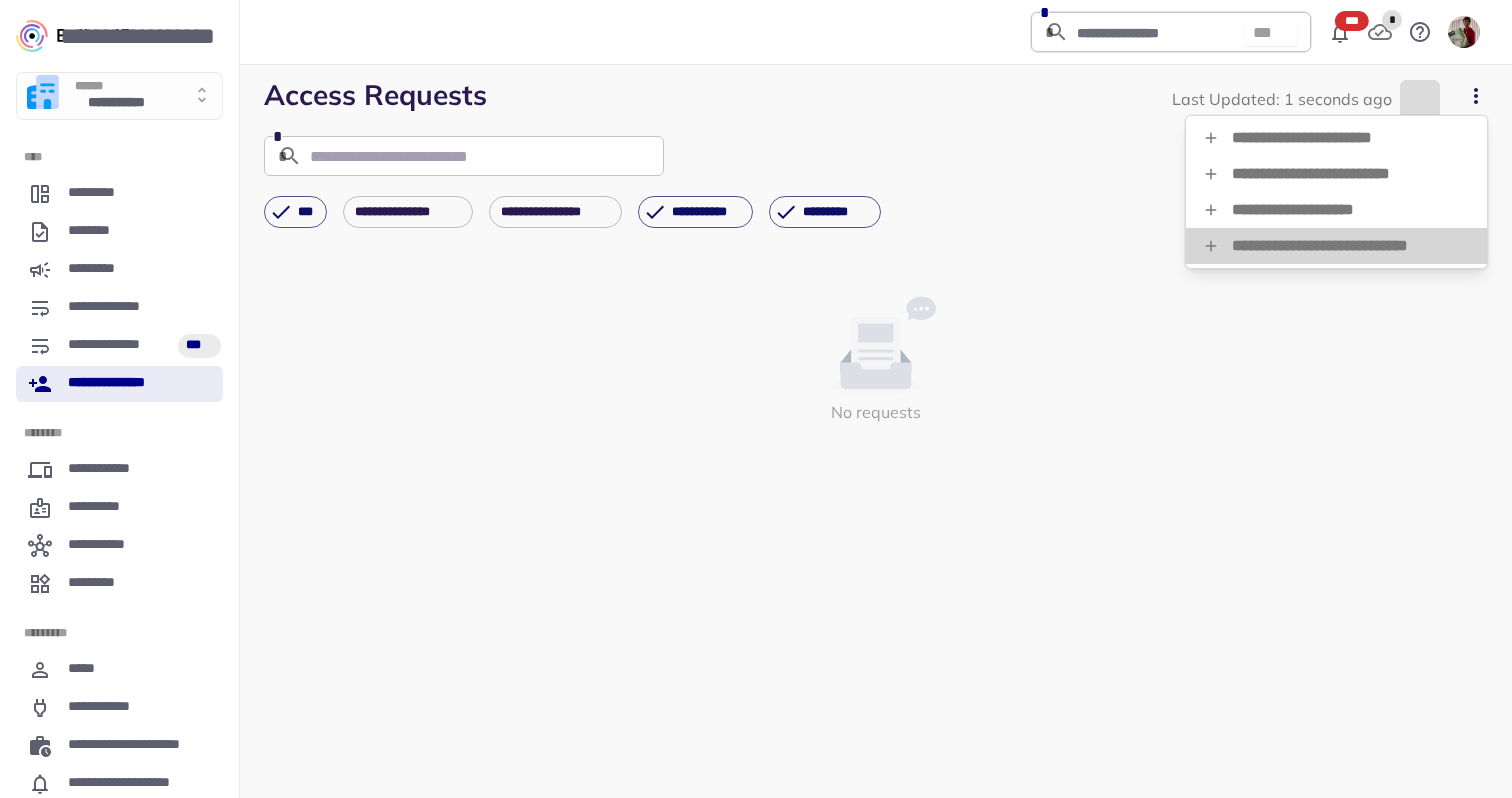 click on "**********" at bounding box center [1336, 246] 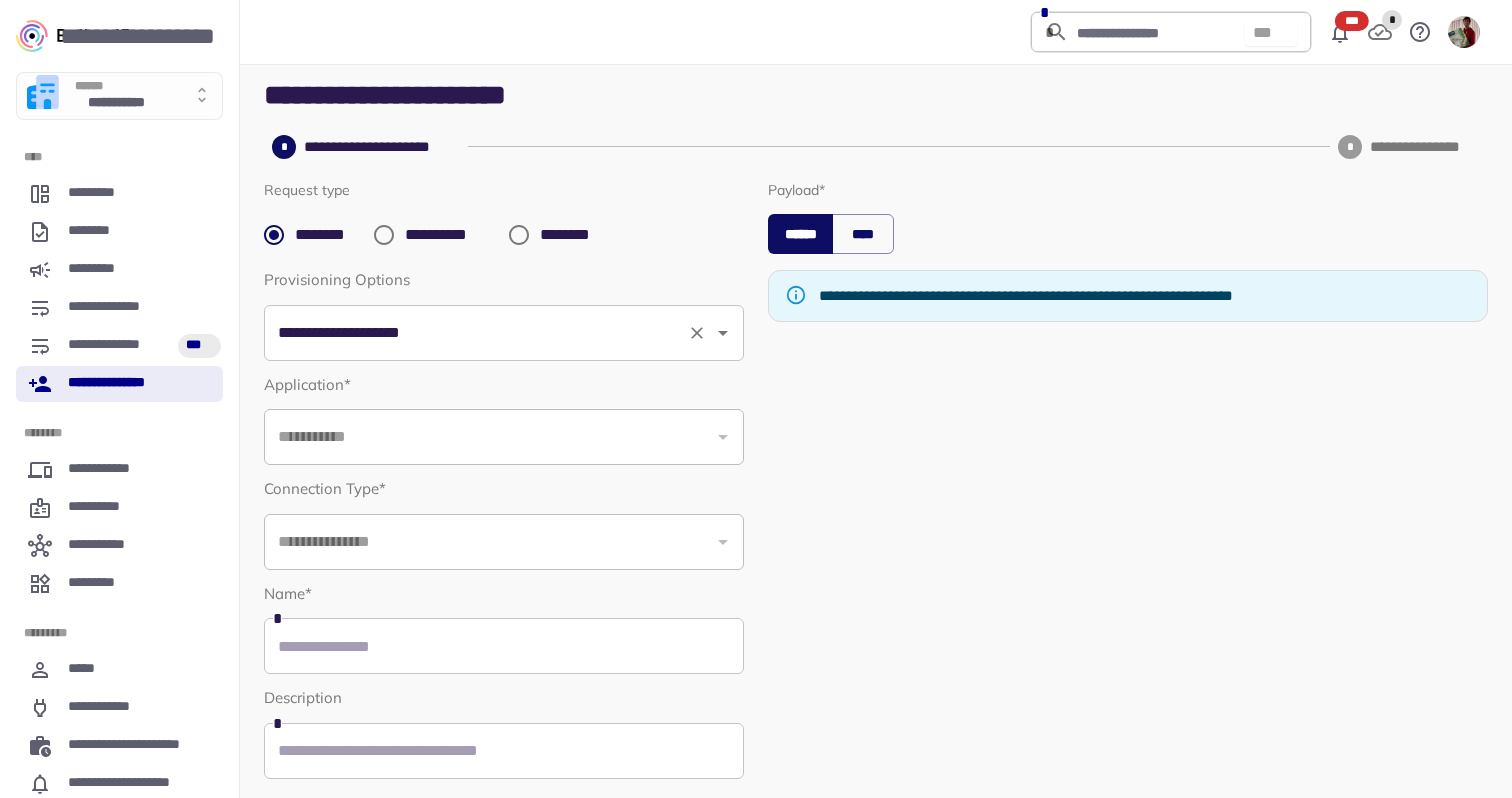 click on "**********" at bounding box center [476, 333] 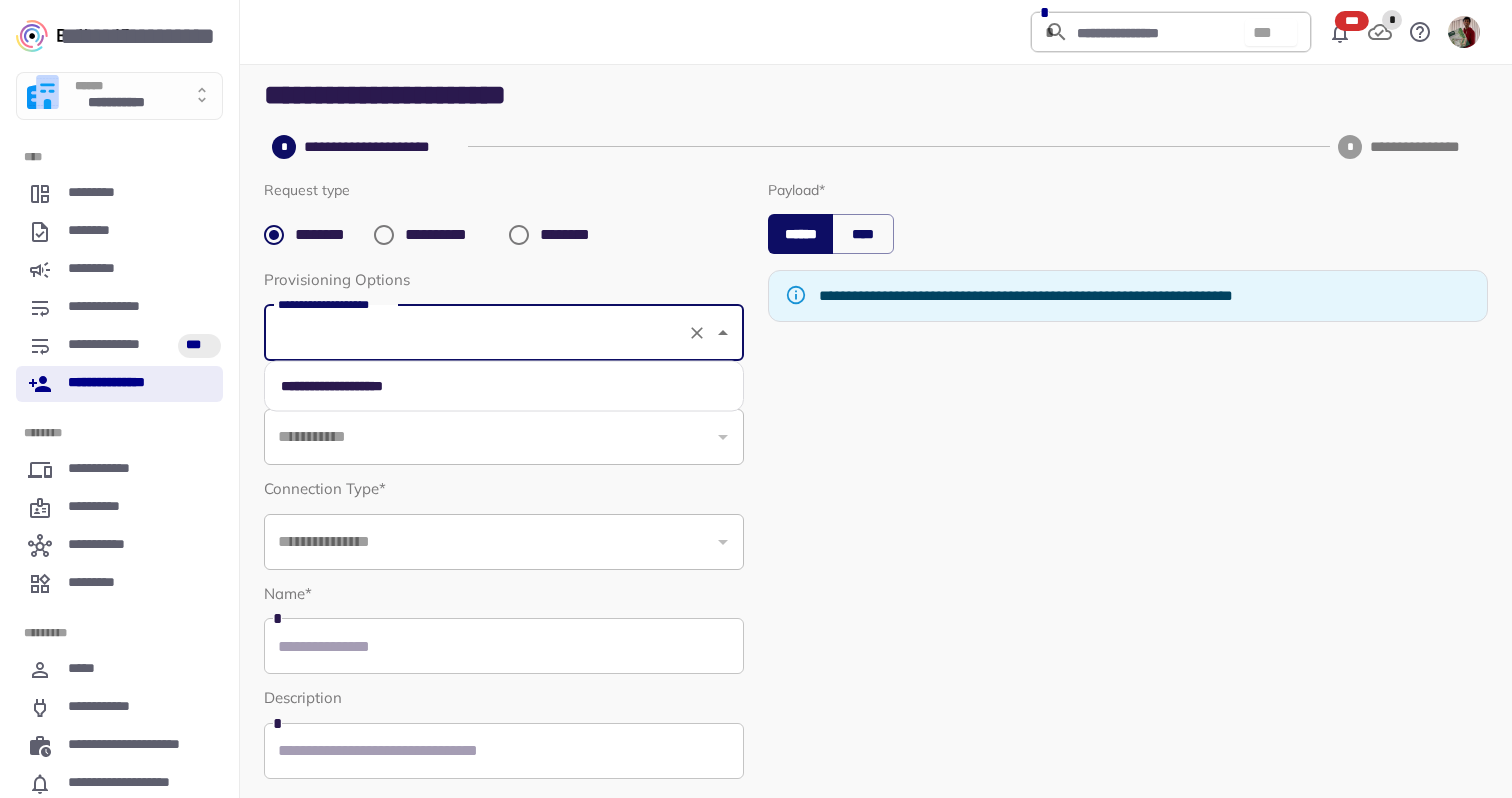 click on "**********" at bounding box center [504, 386] 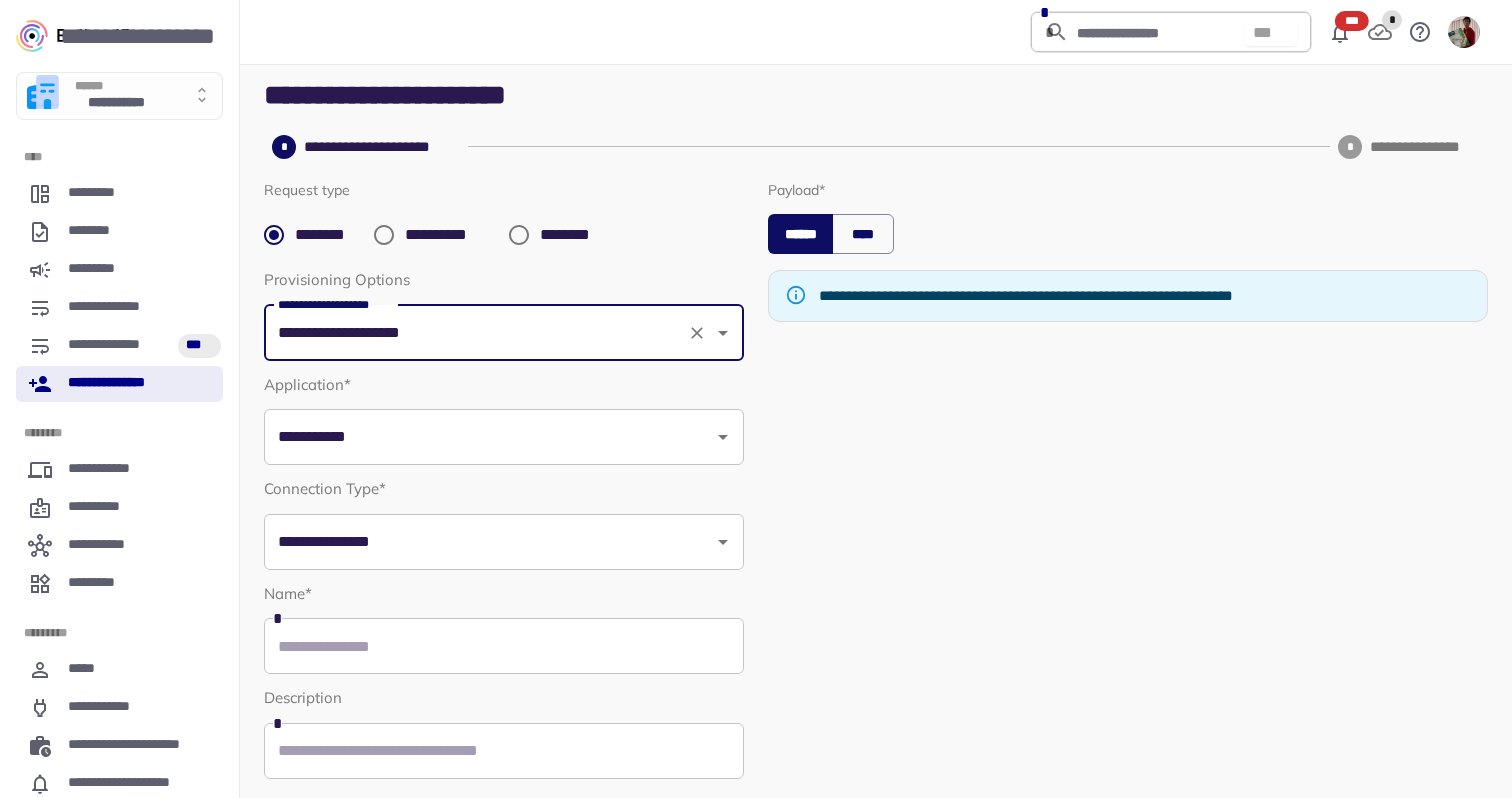 click on "**********" at bounding box center (489, 437) 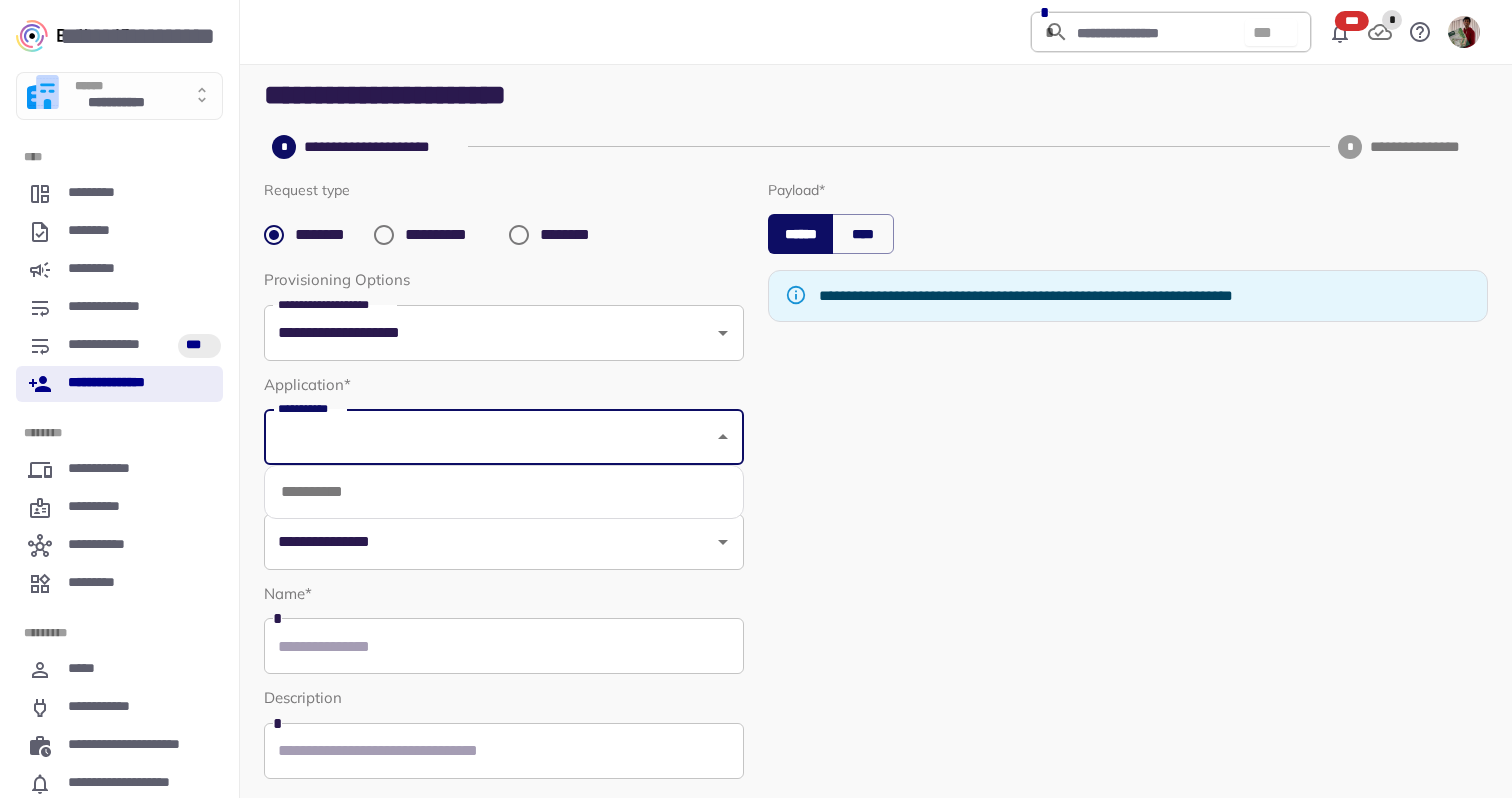 click on "**********" at bounding box center (504, 481) 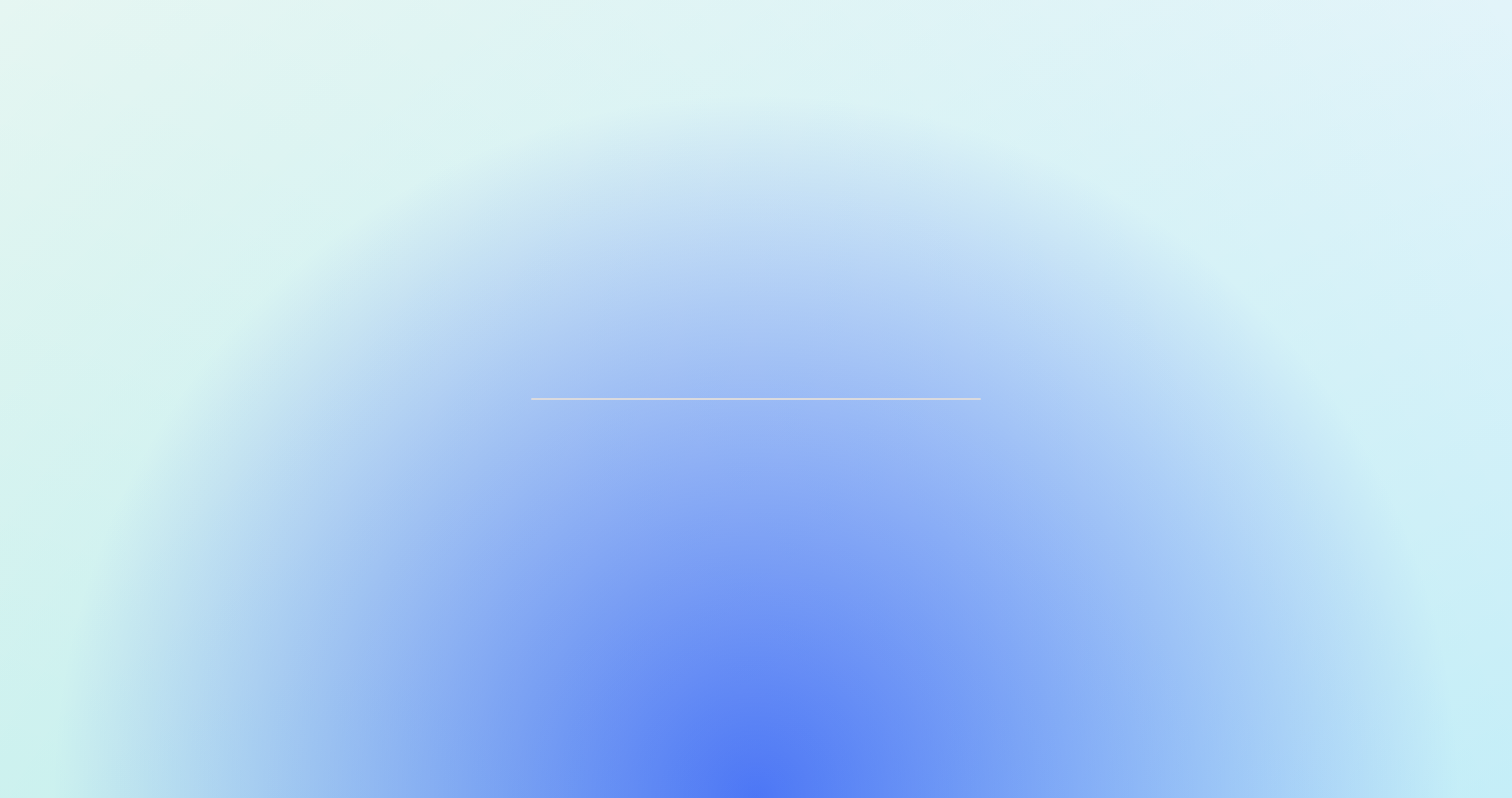 scroll, scrollTop: 0, scrollLeft: 0, axis: both 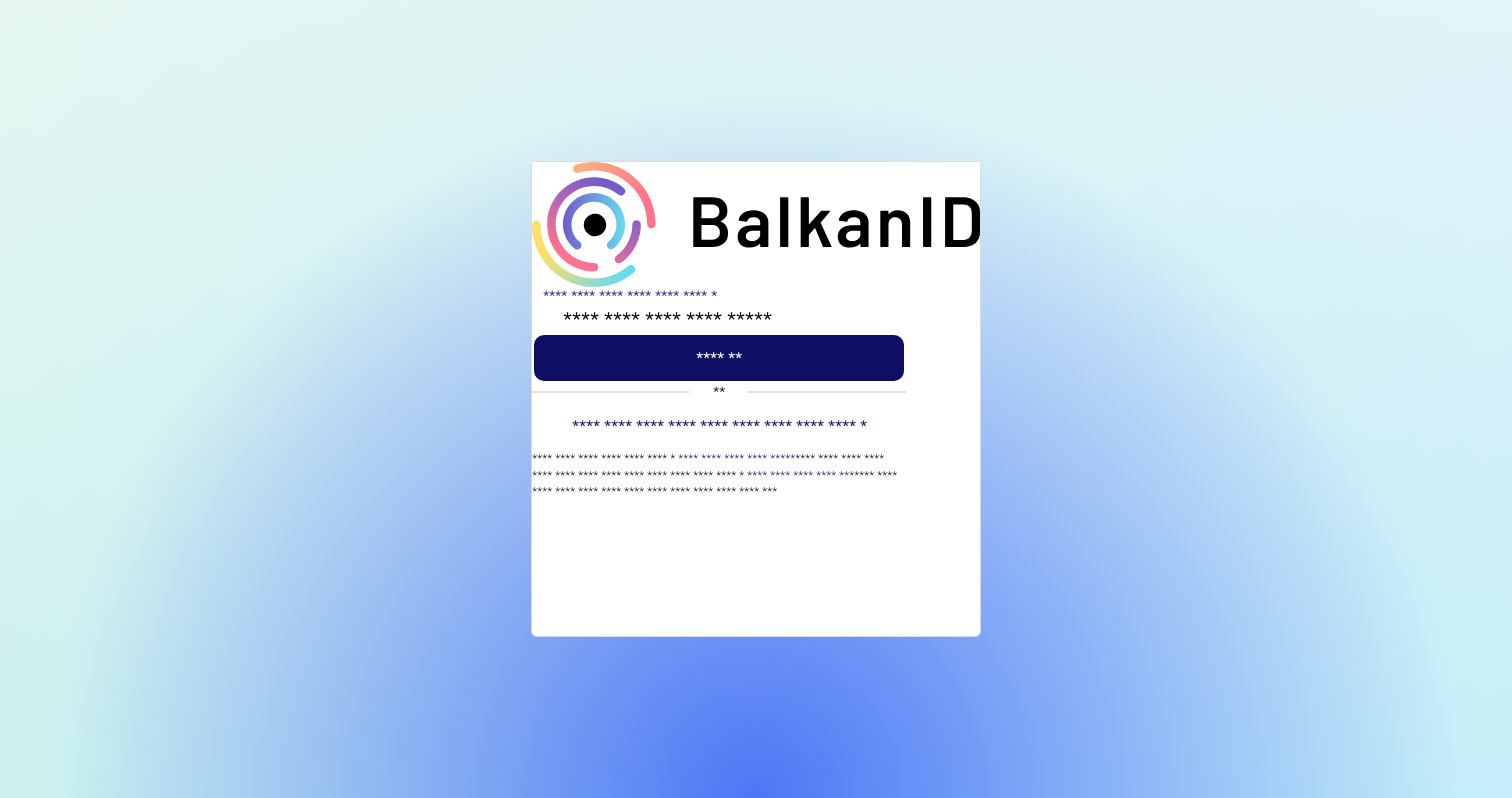 click on "**********" at bounding box center (756, 392) 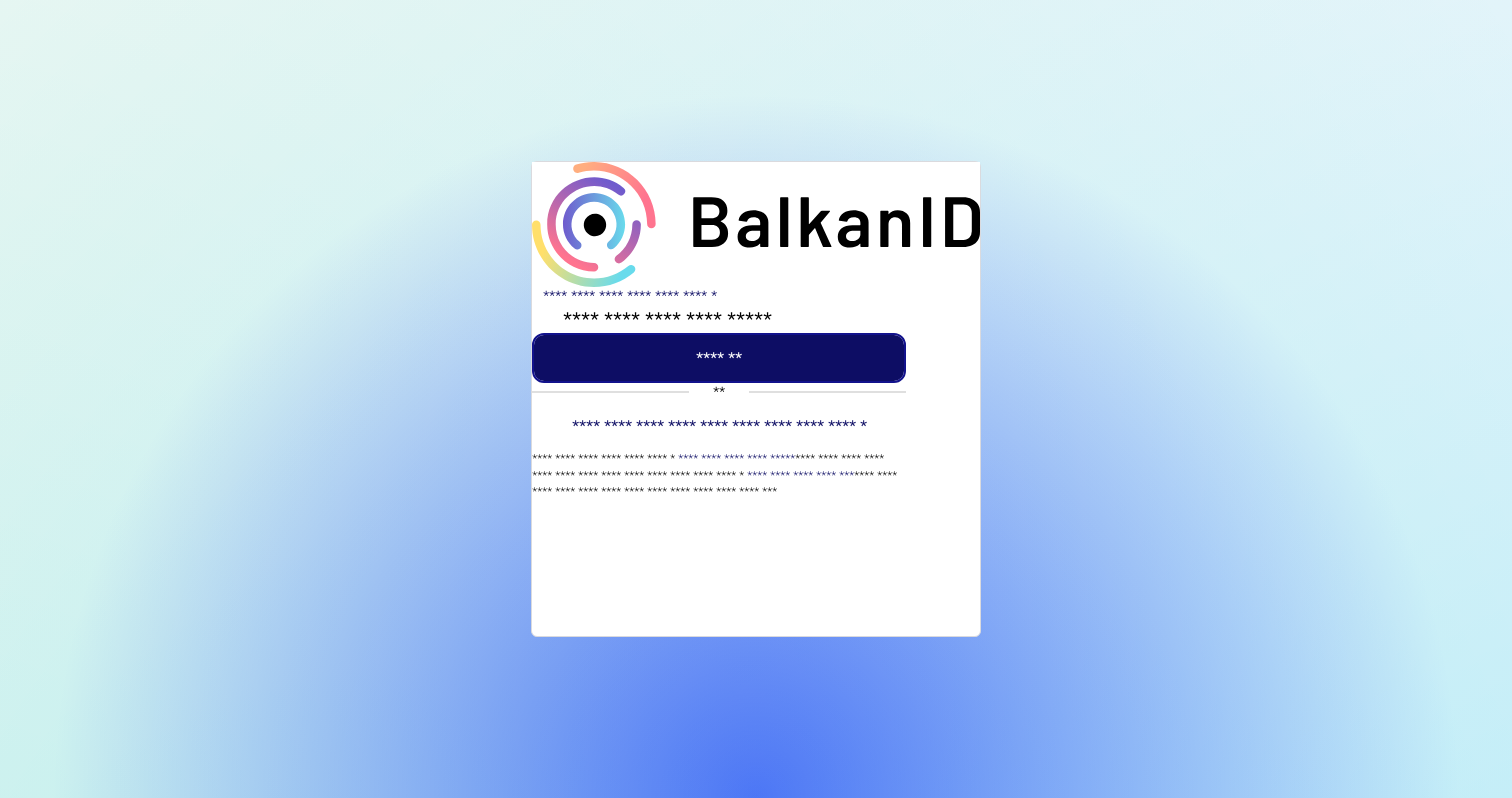 click at bounding box center [719, 358] 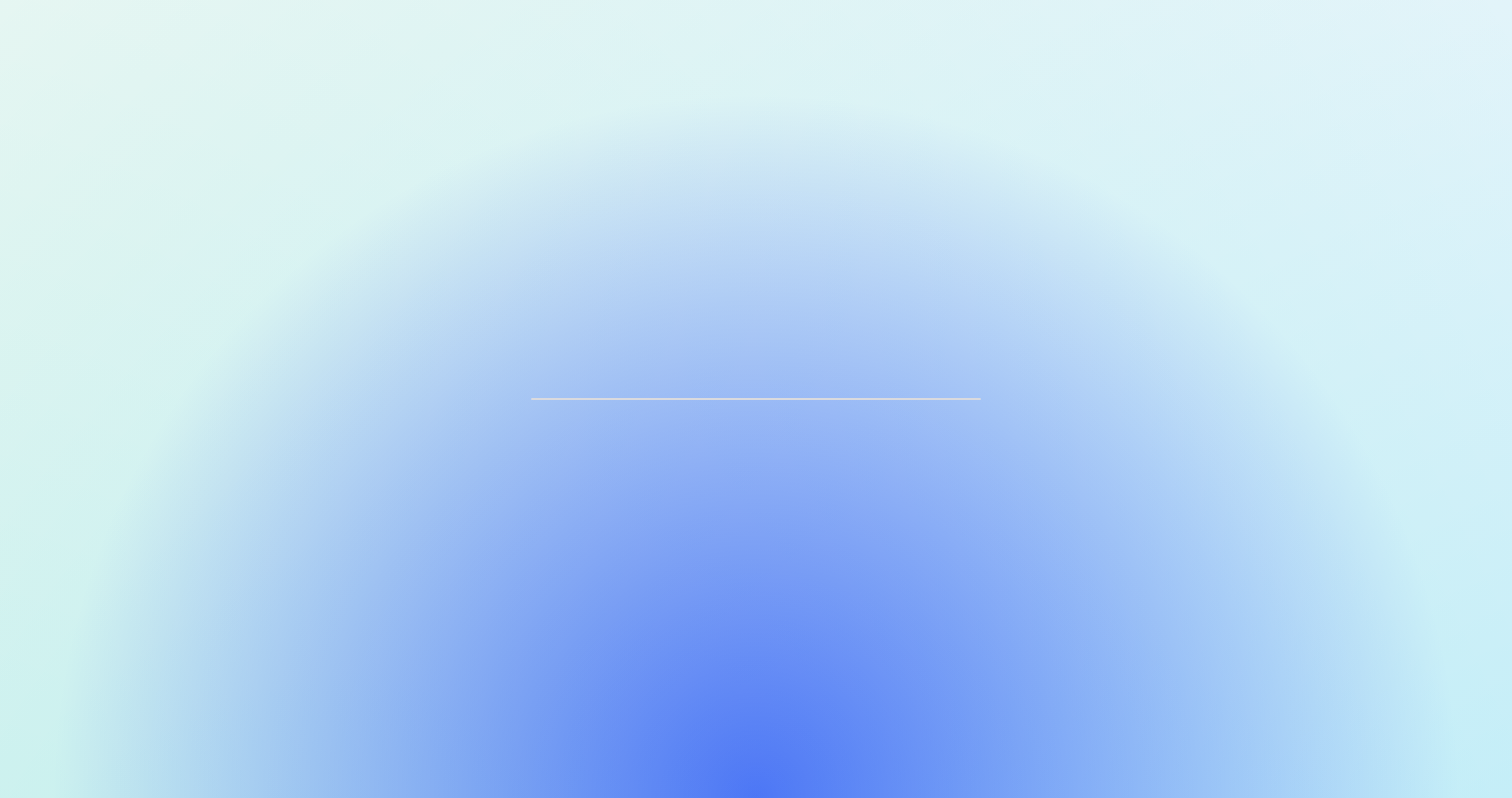 scroll, scrollTop: 0, scrollLeft: 0, axis: both 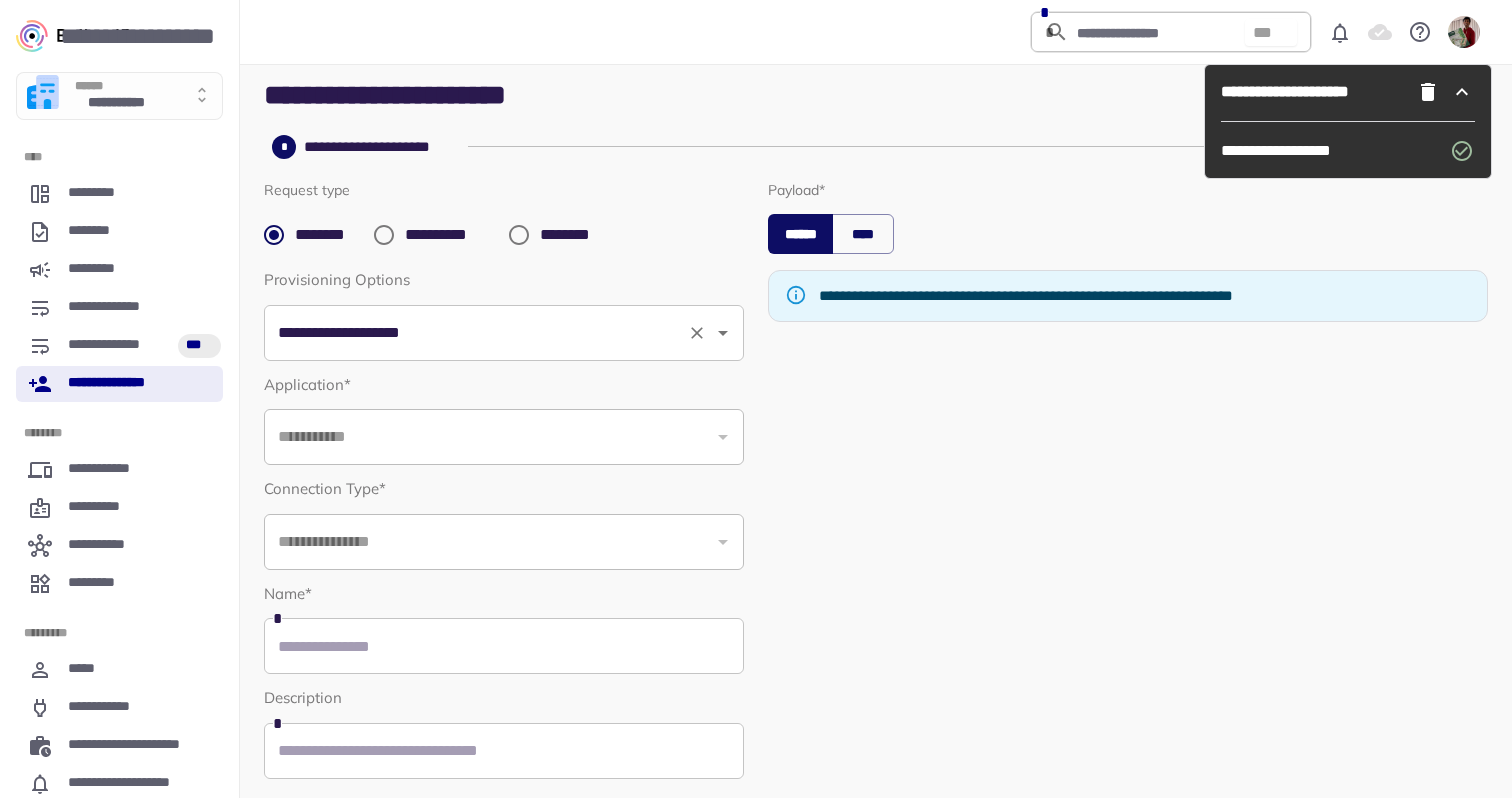 click on "**********" at bounding box center (476, 333) 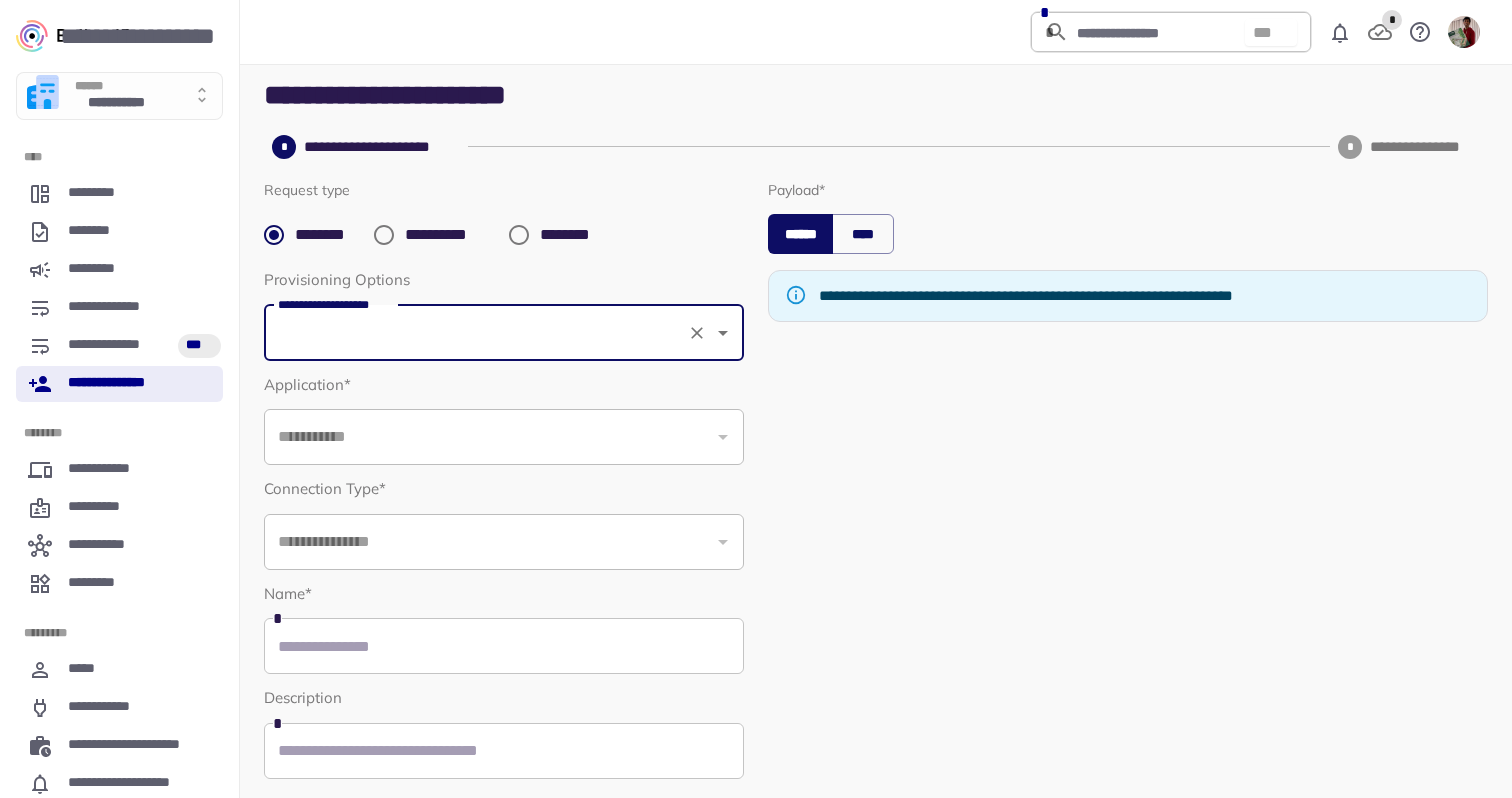 click on "**********" at bounding box center (504, 333) 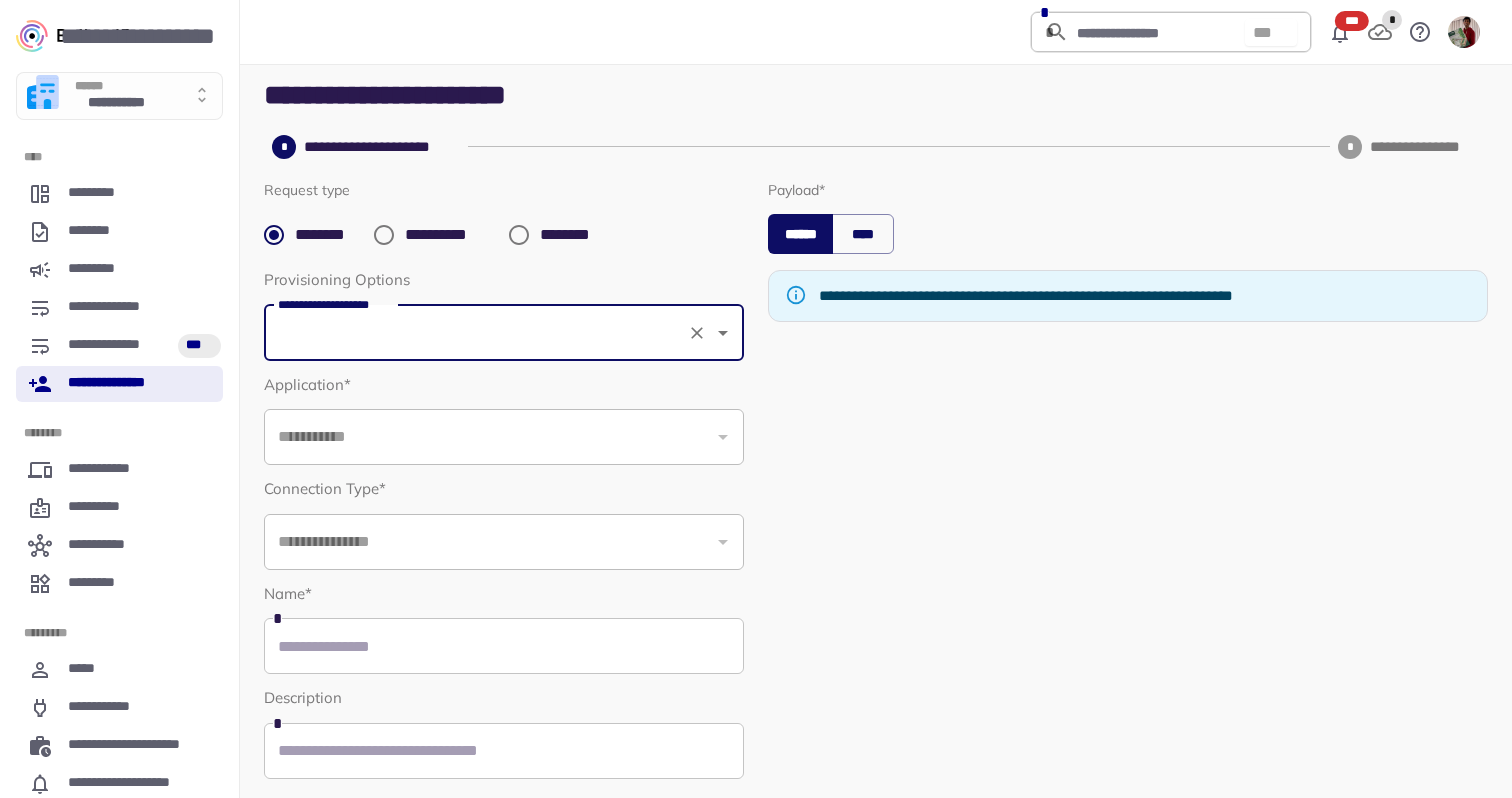 click on "**********" at bounding box center [504, 333] 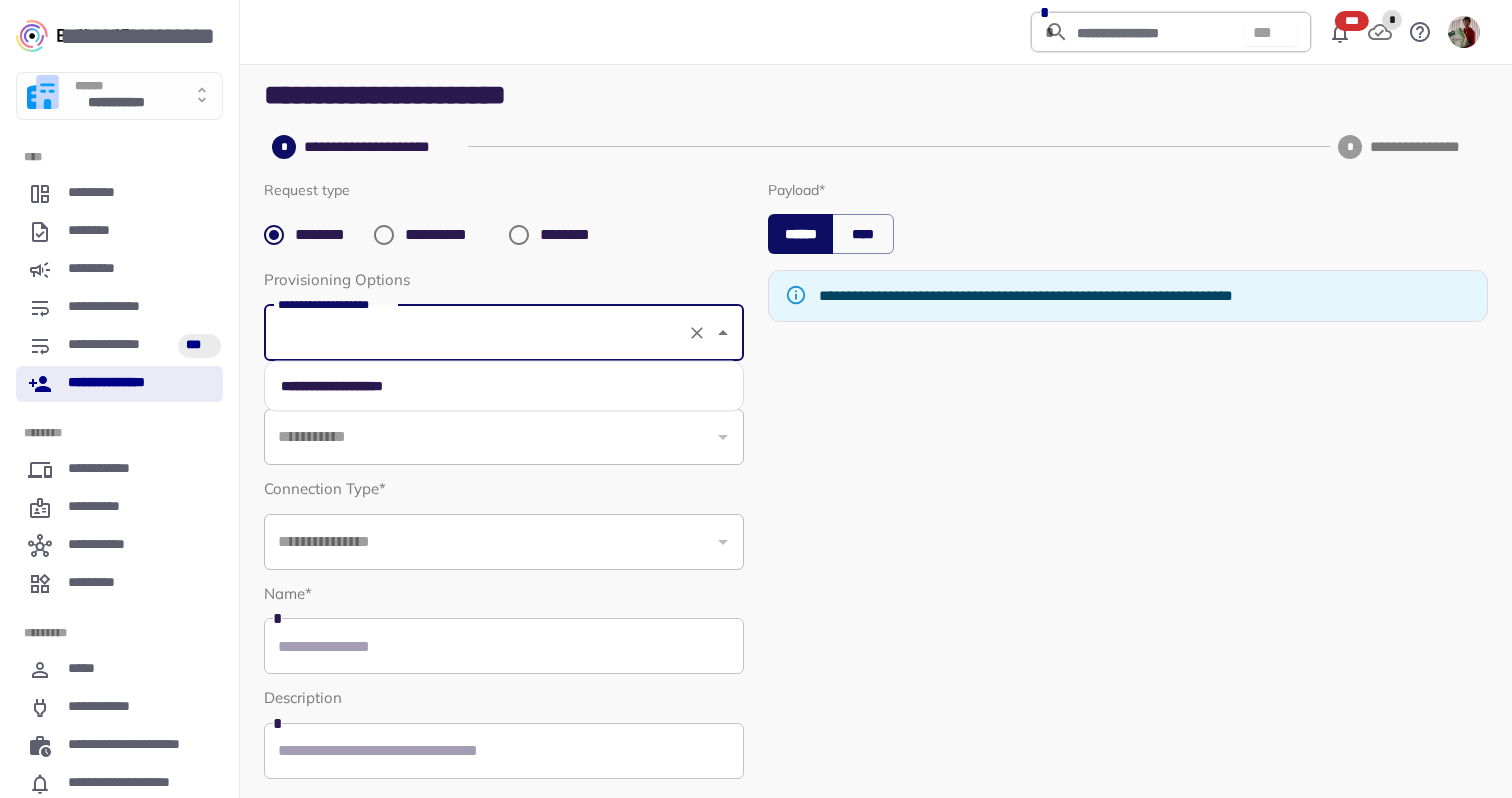 click on "**********" at bounding box center (504, 386) 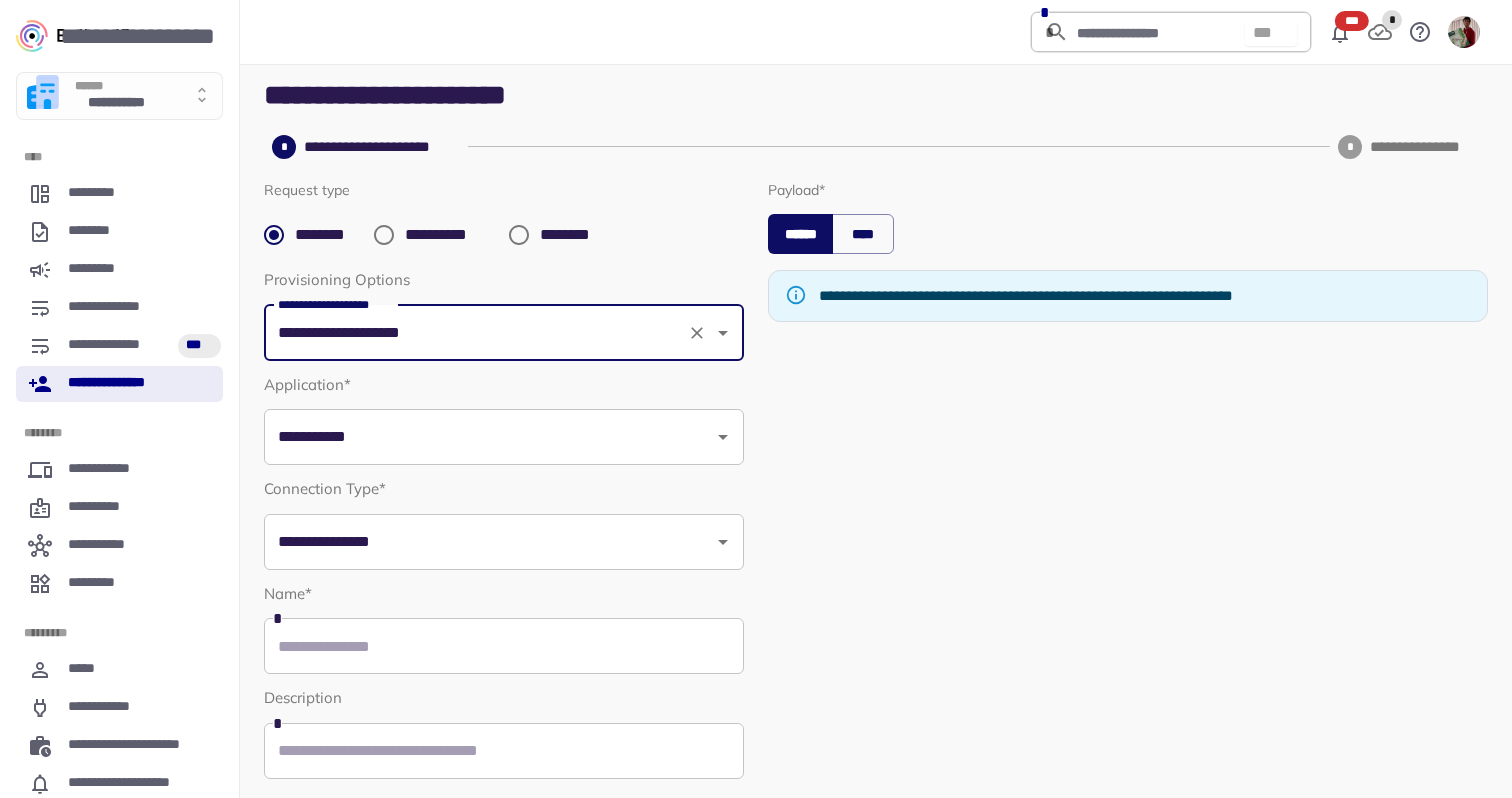 click on "**********" at bounding box center (489, 437) 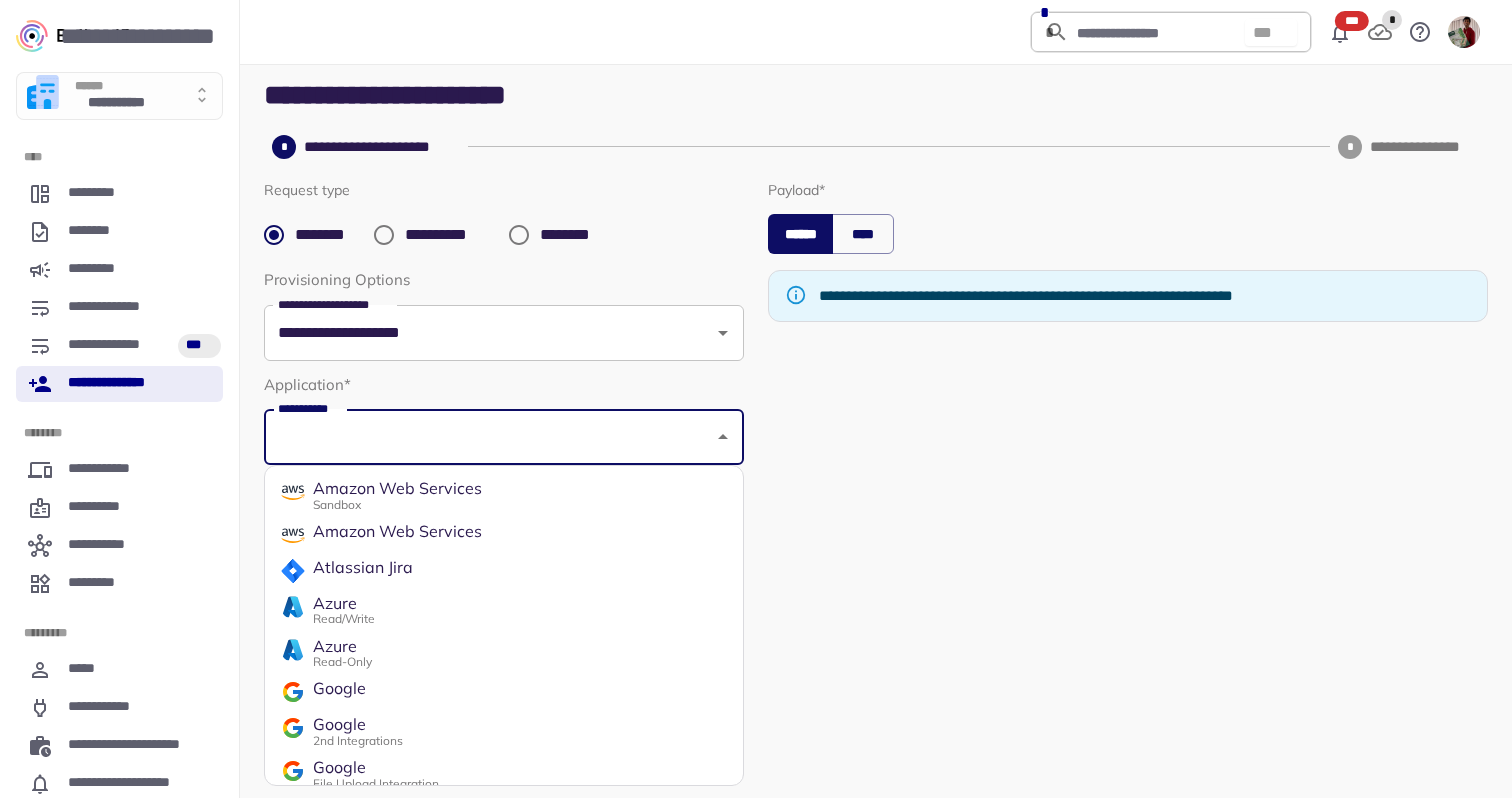 click on "Amazon Web Services" at bounding box center (397, 489) 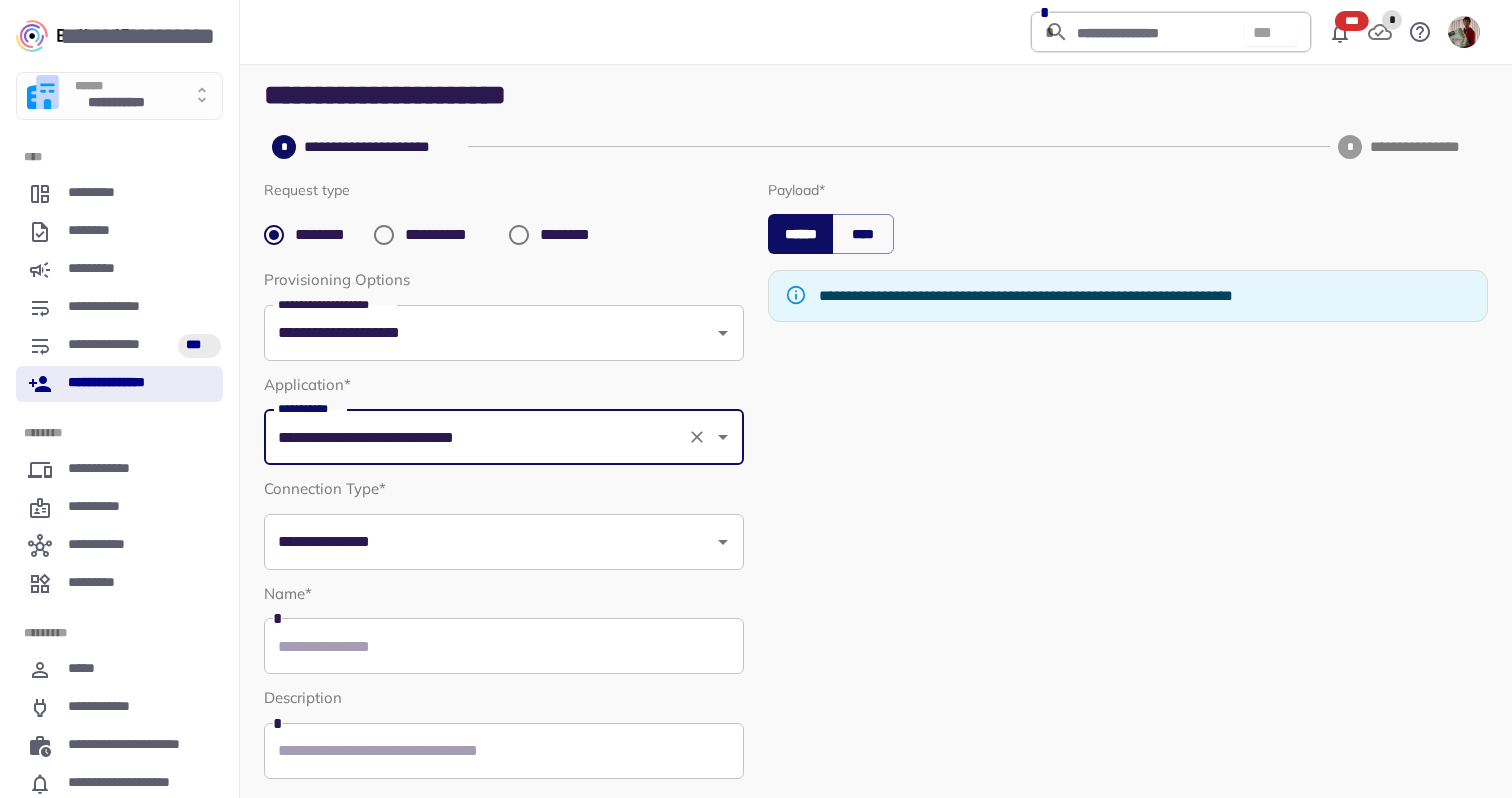 click on "**********" at bounding box center [489, 542] 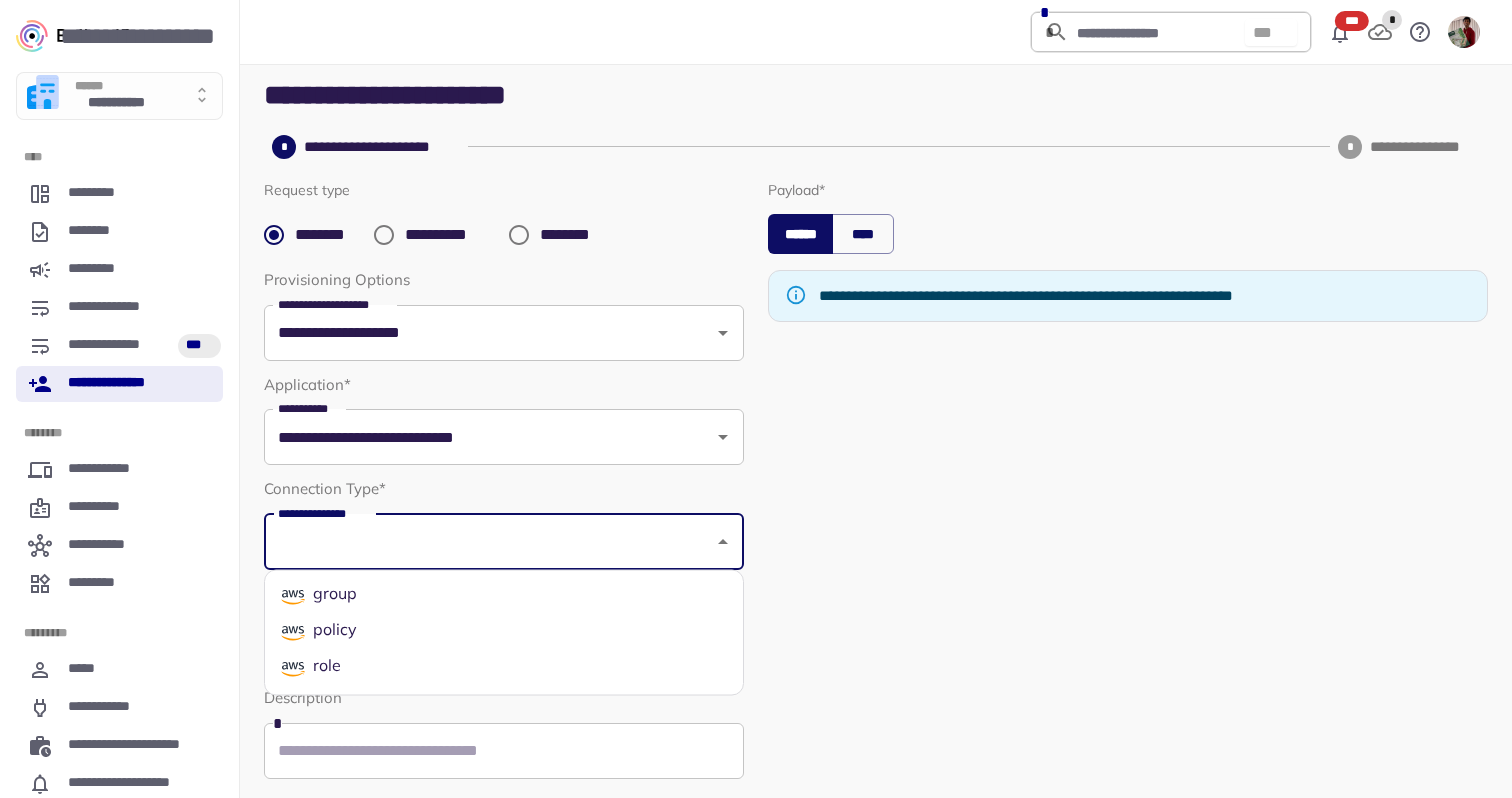 click on "policy" at bounding box center (504, 633) 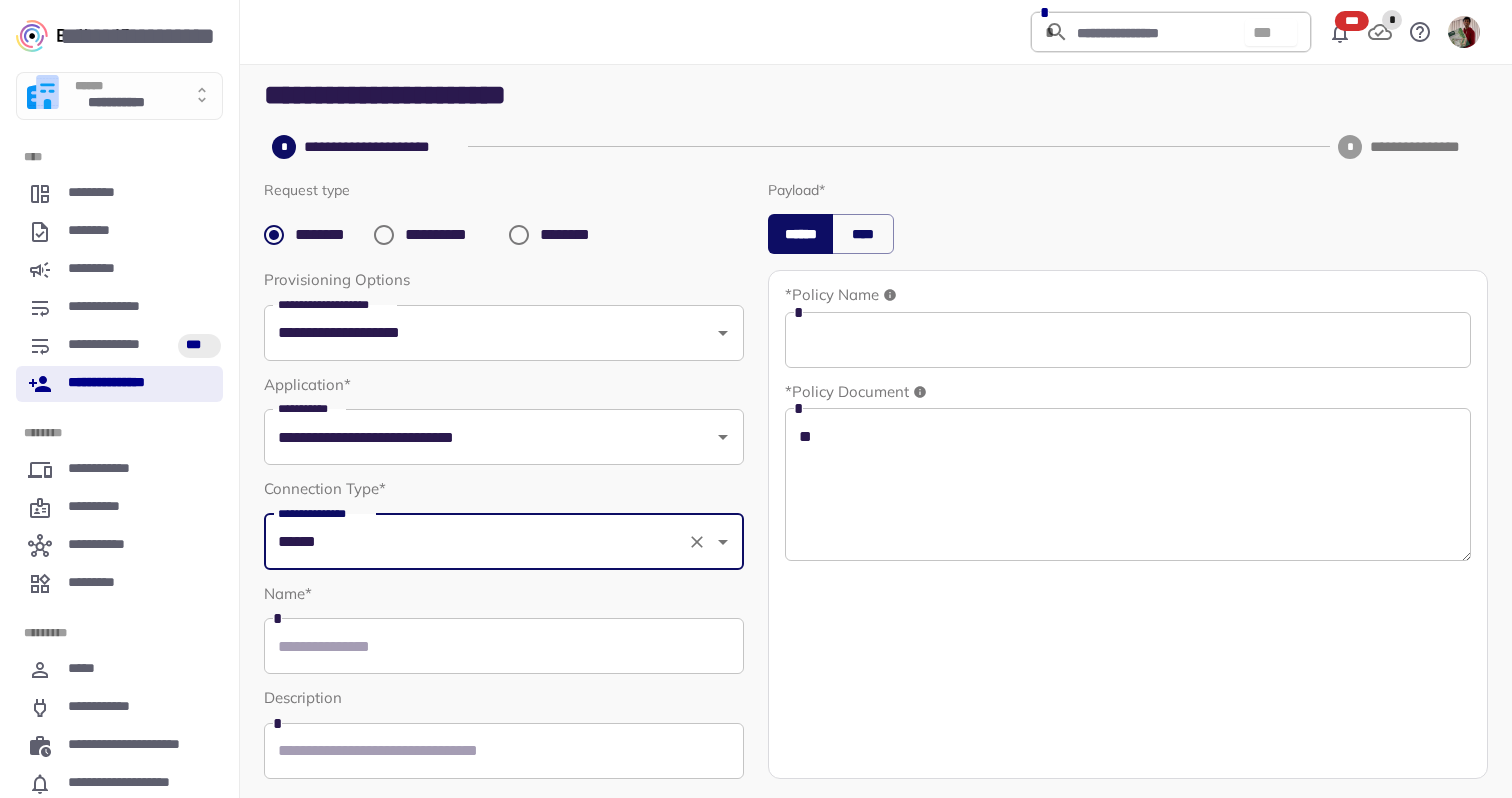click 